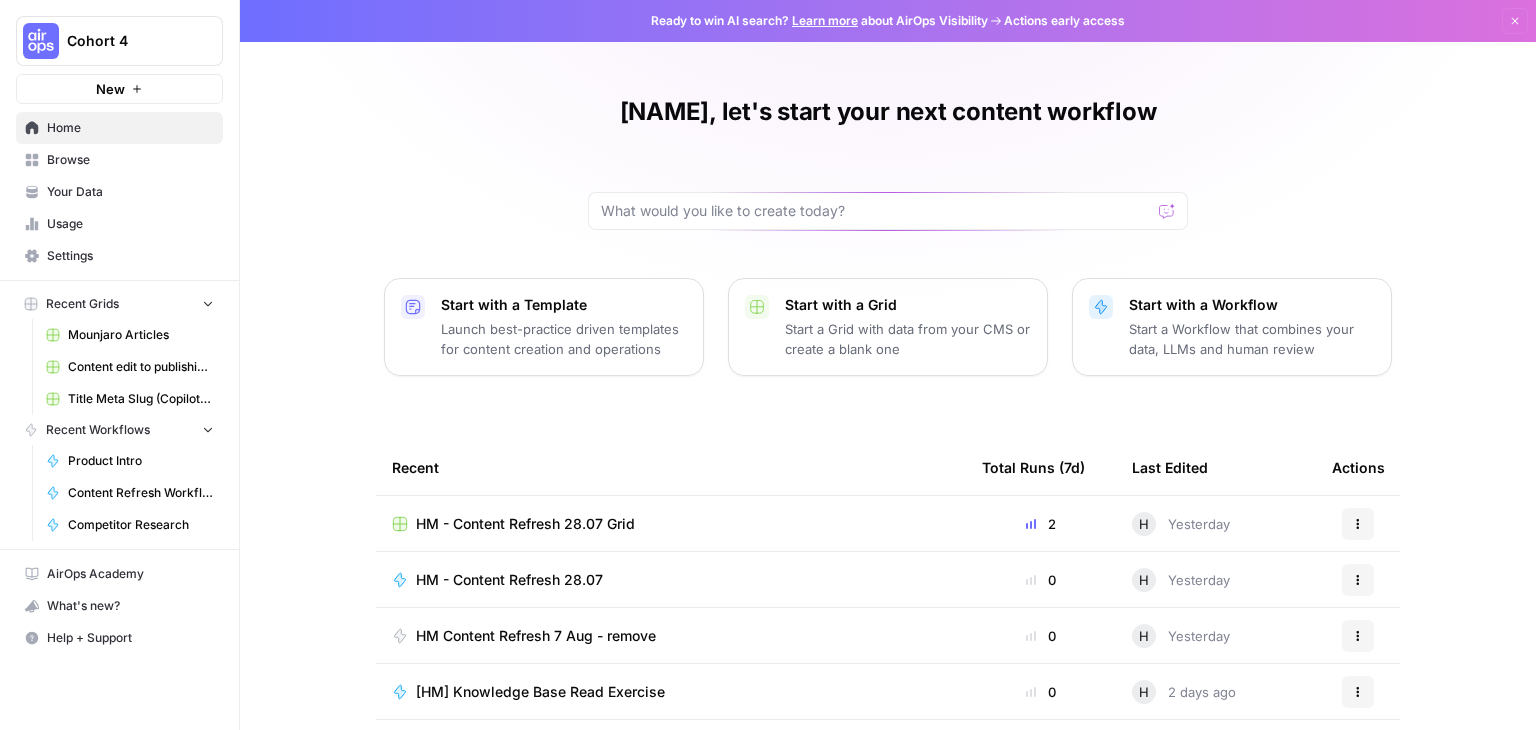 scroll, scrollTop: 0, scrollLeft: 0, axis: both 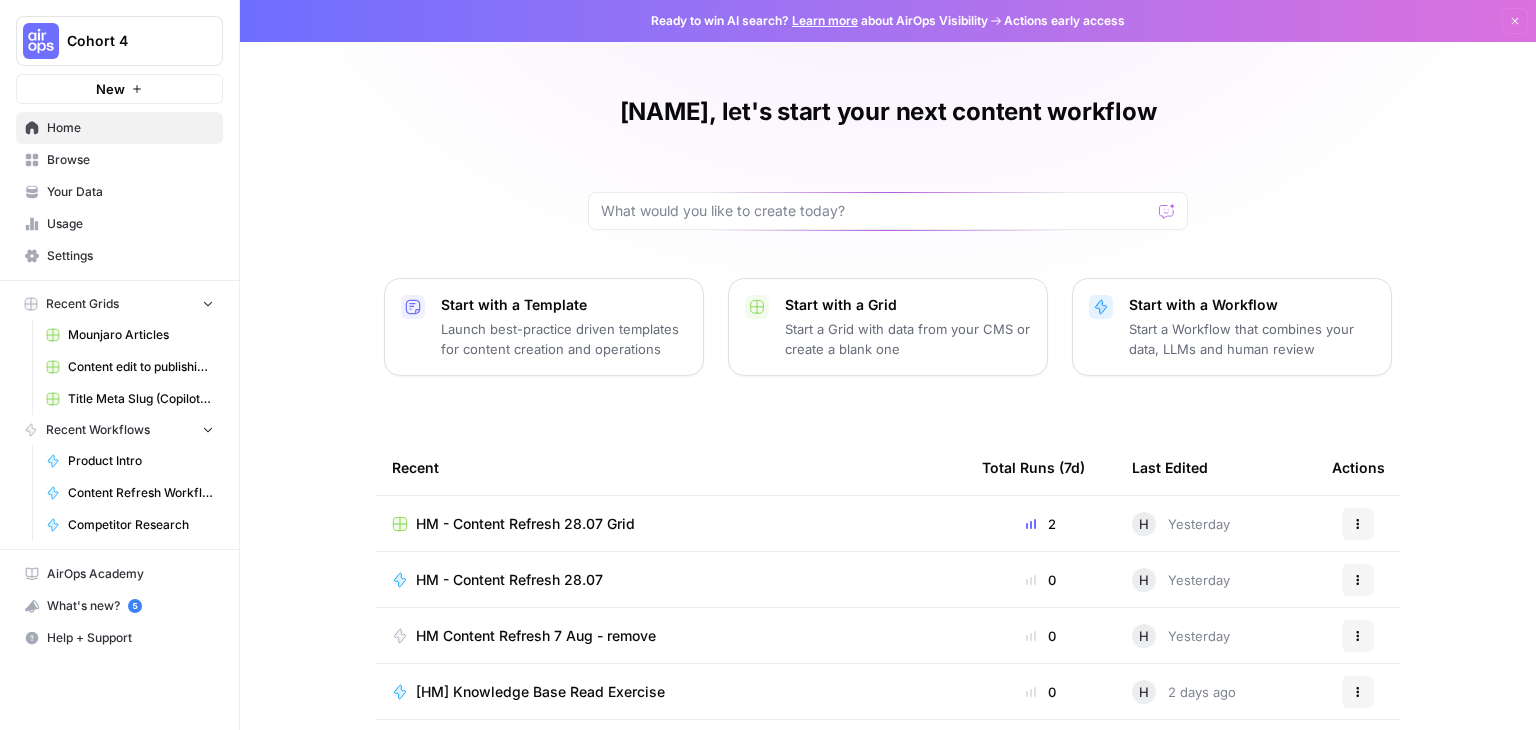 click on "HM - Content Refresh 28.07" at bounding box center (509, 580) 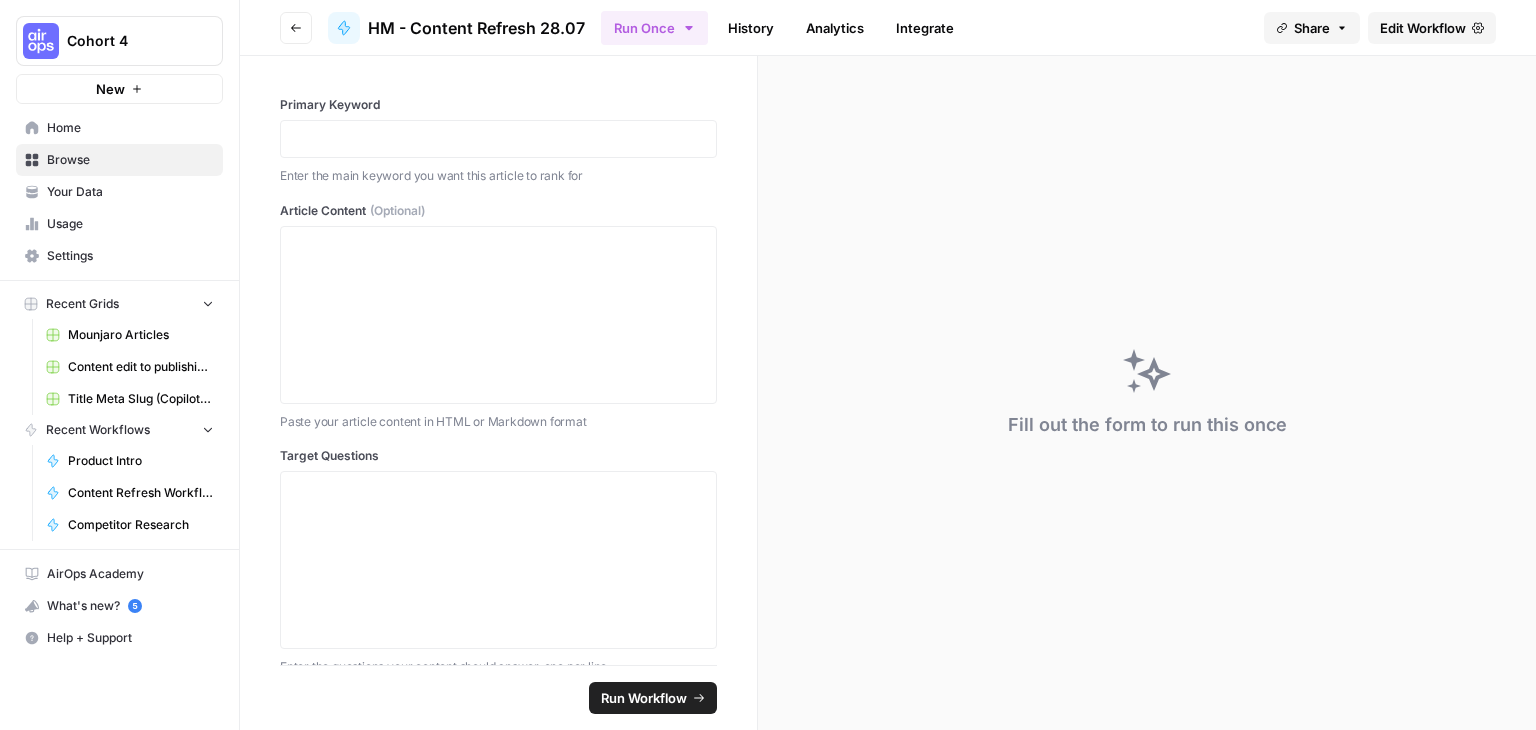 click on "Edit Workflow" at bounding box center (1423, 28) 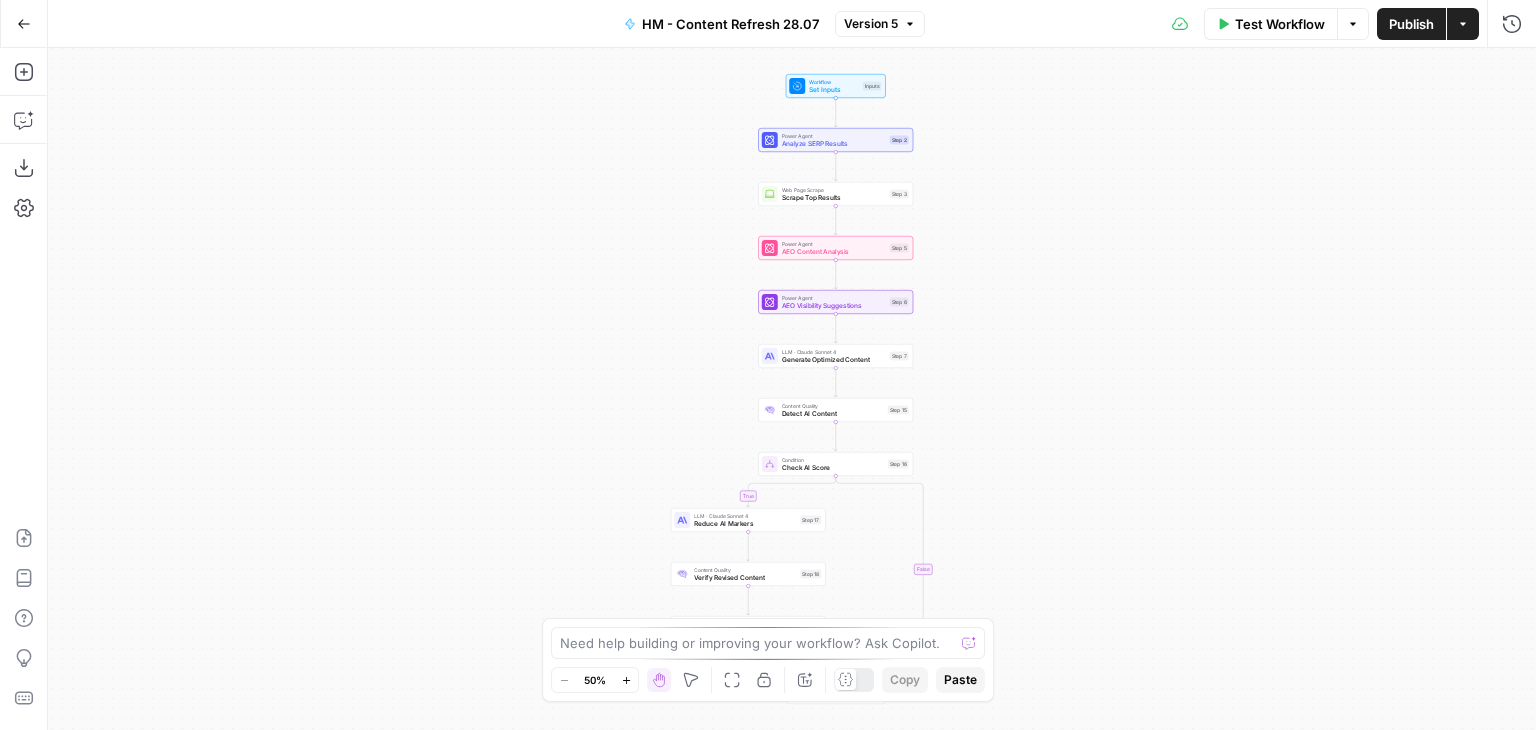 click on "Zoom In" at bounding box center (626, 680) 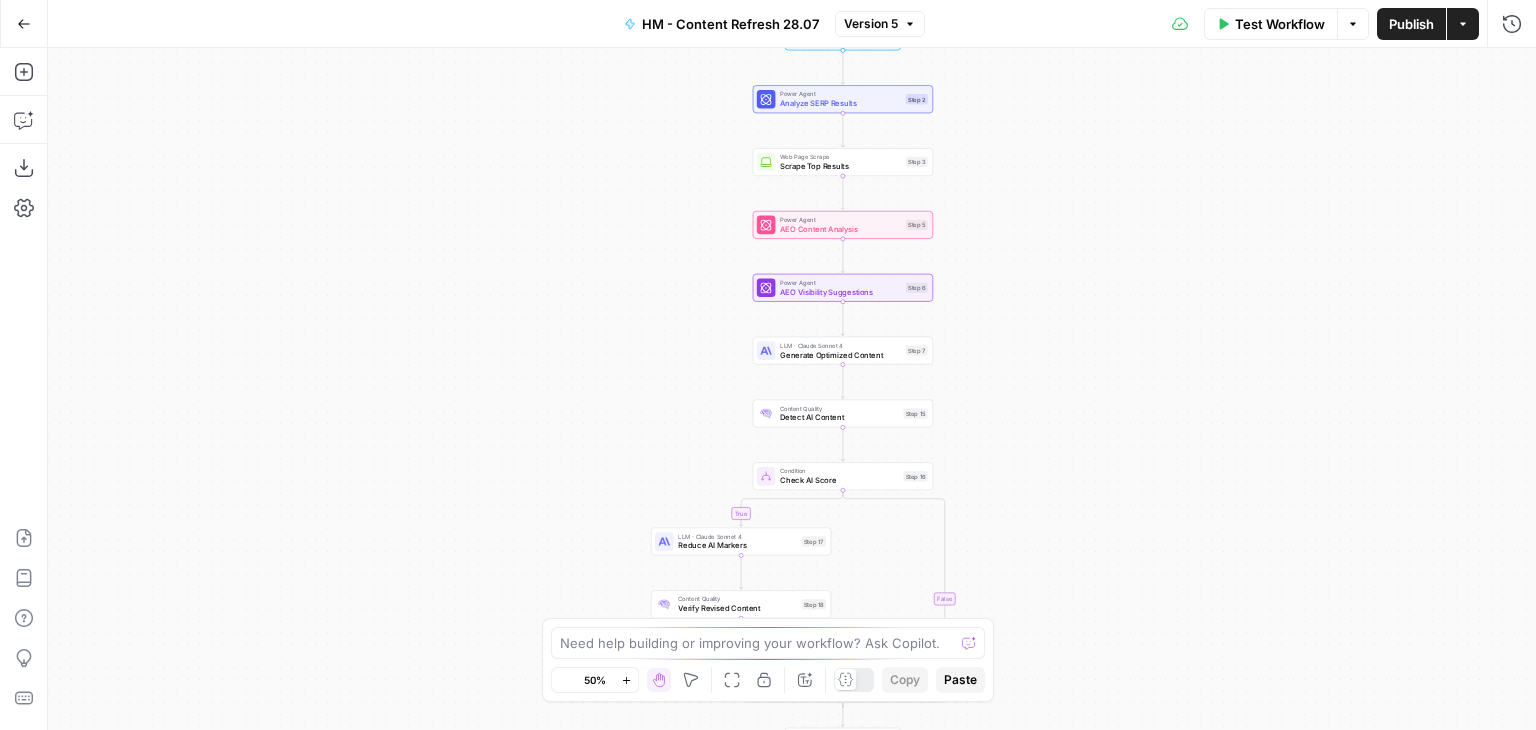 click 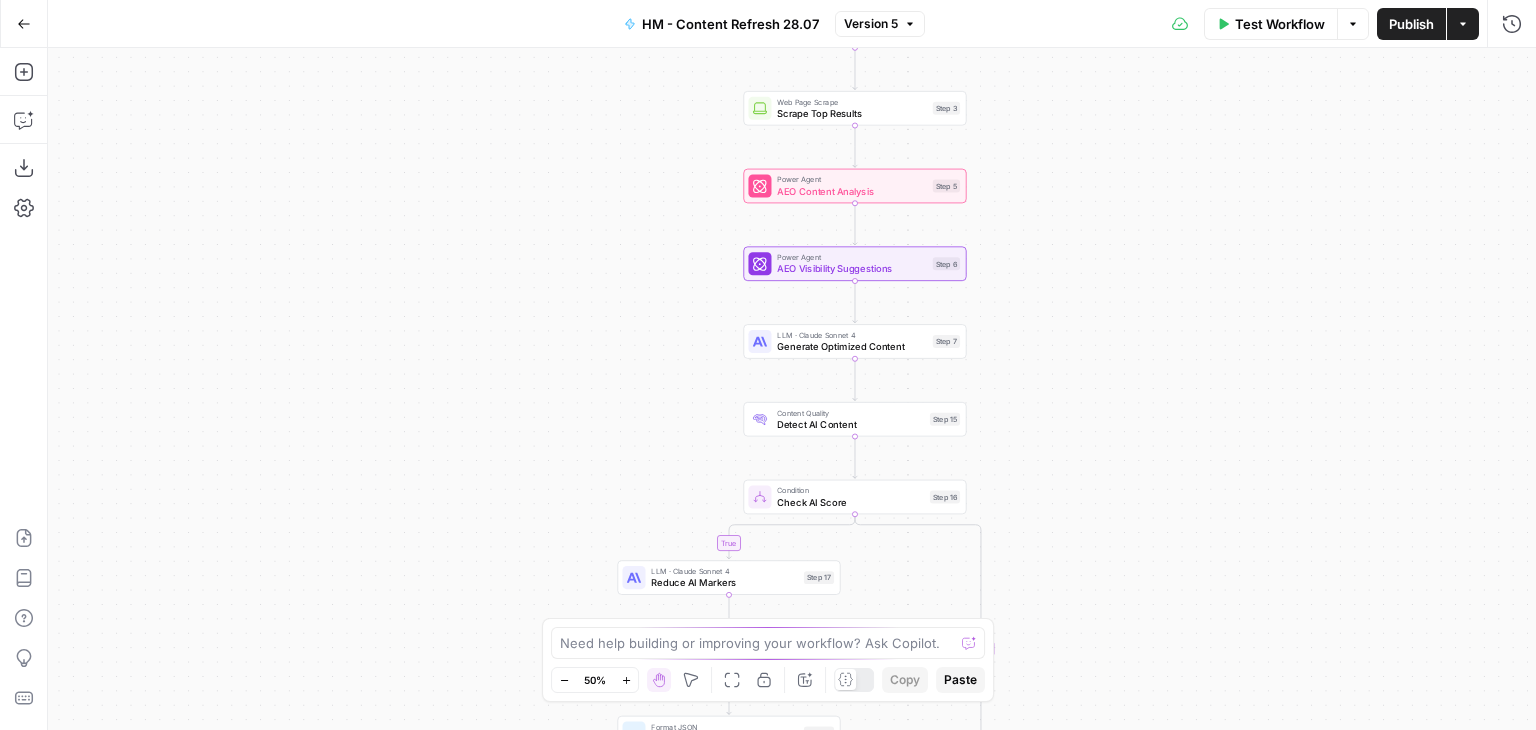 click 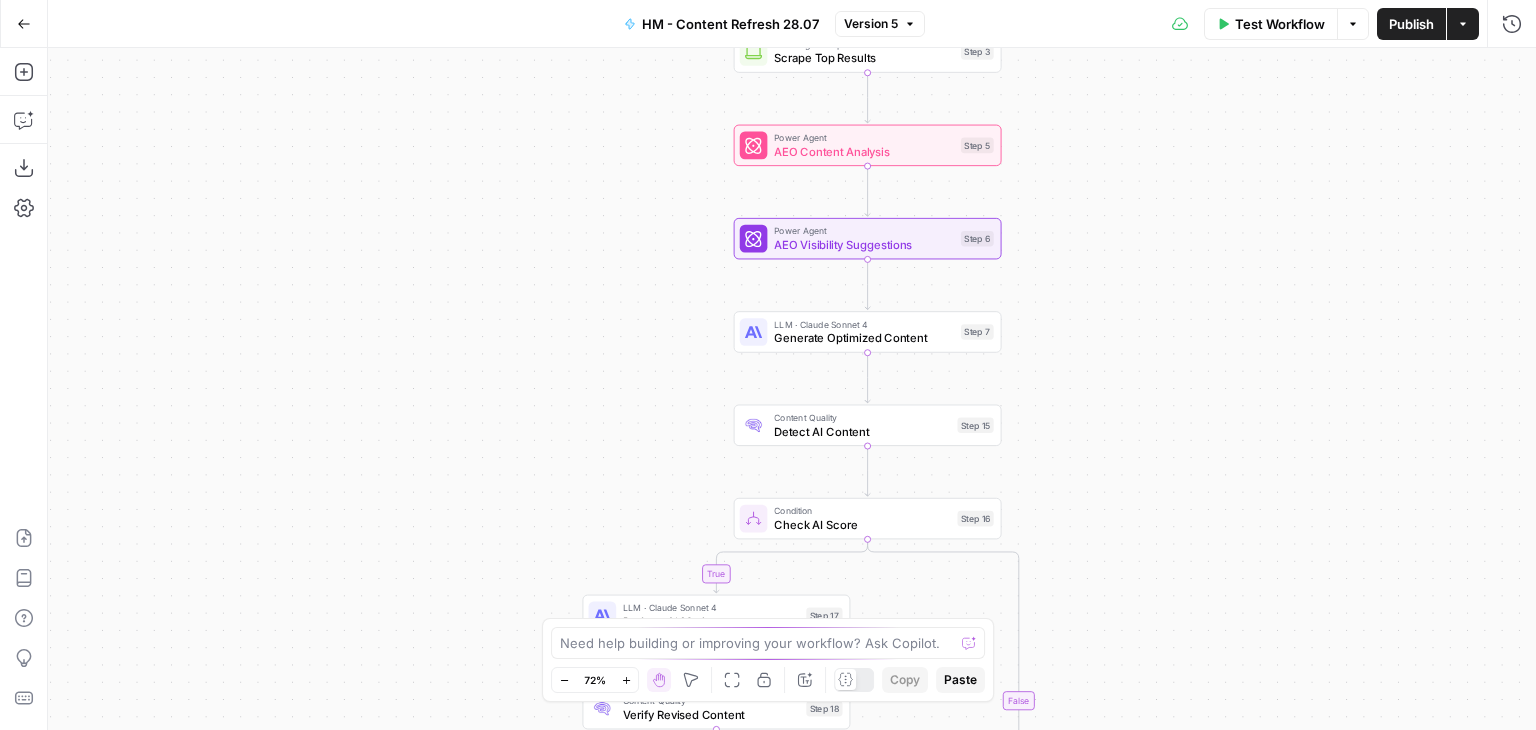 click 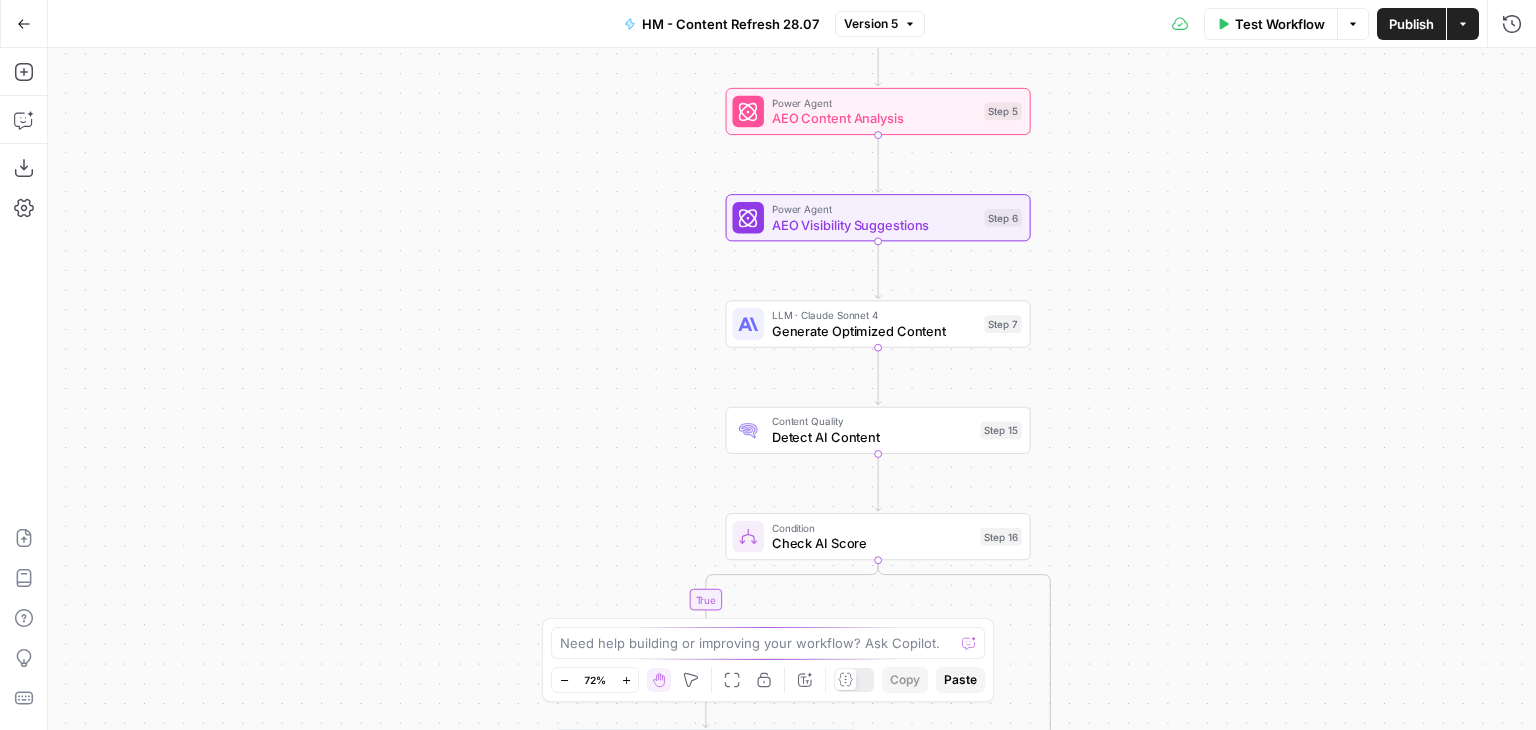 click 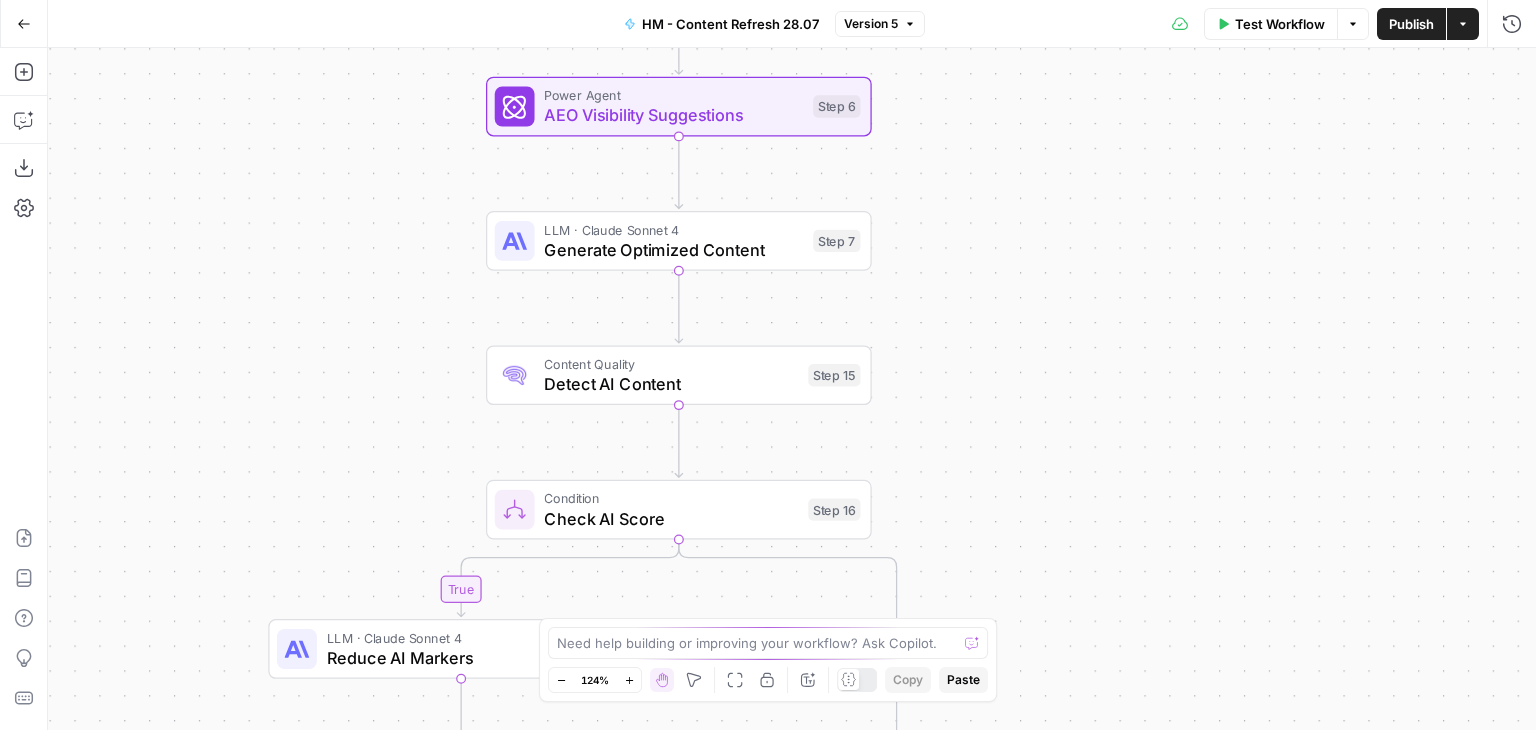 drag, startPoint x: 488, startPoint y: 249, endPoint x: 289, endPoint y: 145, distance: 224.53731 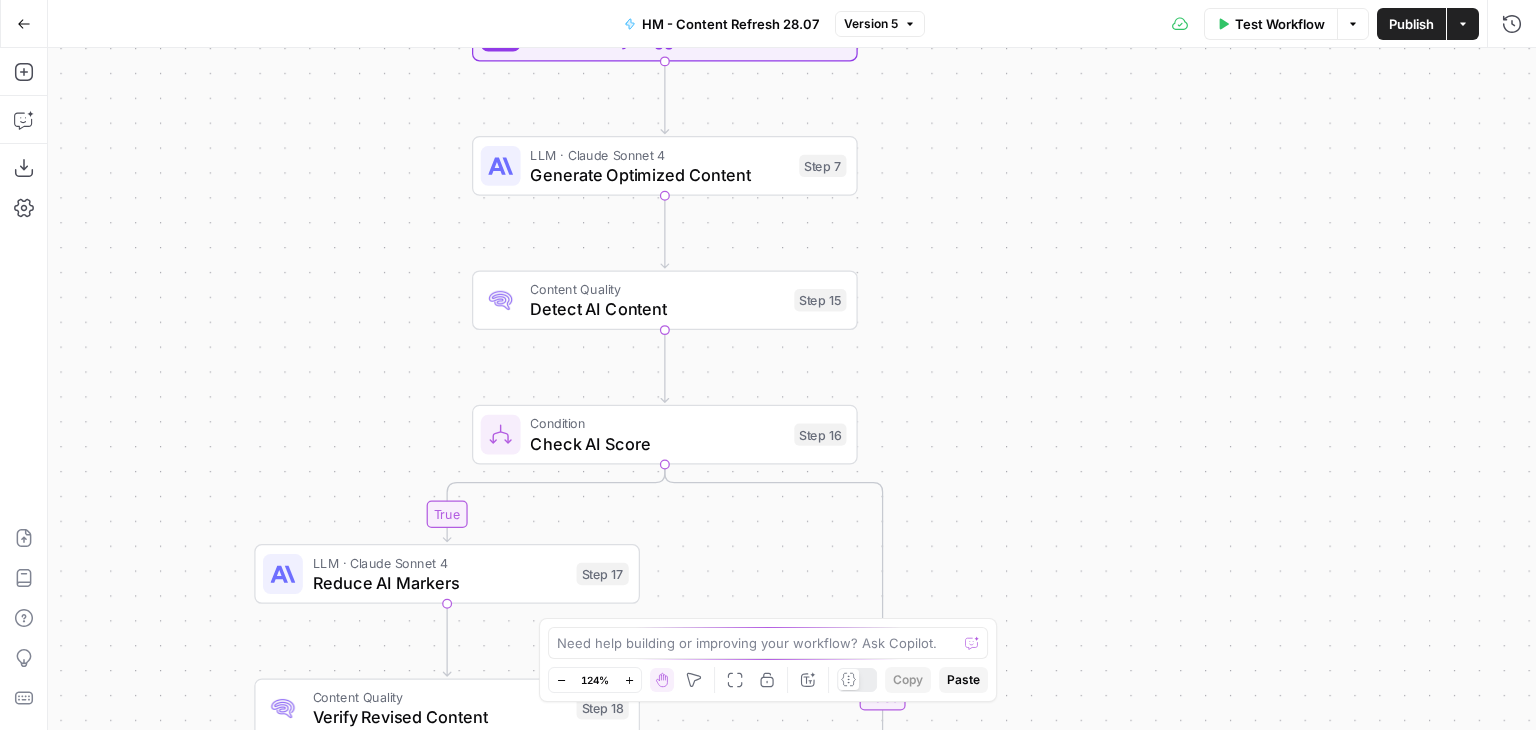 drag, startPoint x: 297, startPoint y: 474, endPoint x: 264, endPoint y: 439, distance: 48.104053 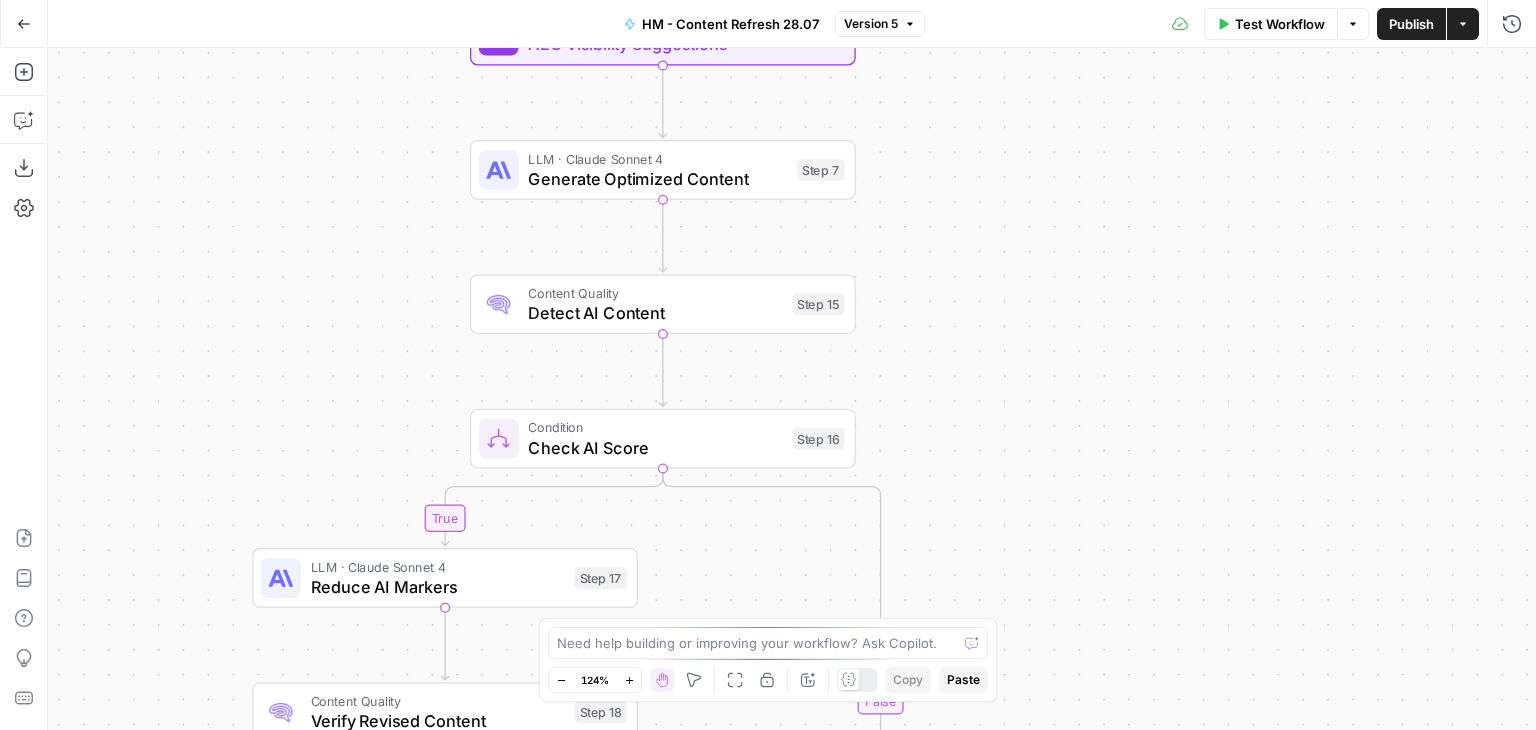 click on "Generate Optimized Content" at bounding box center [657, 178] 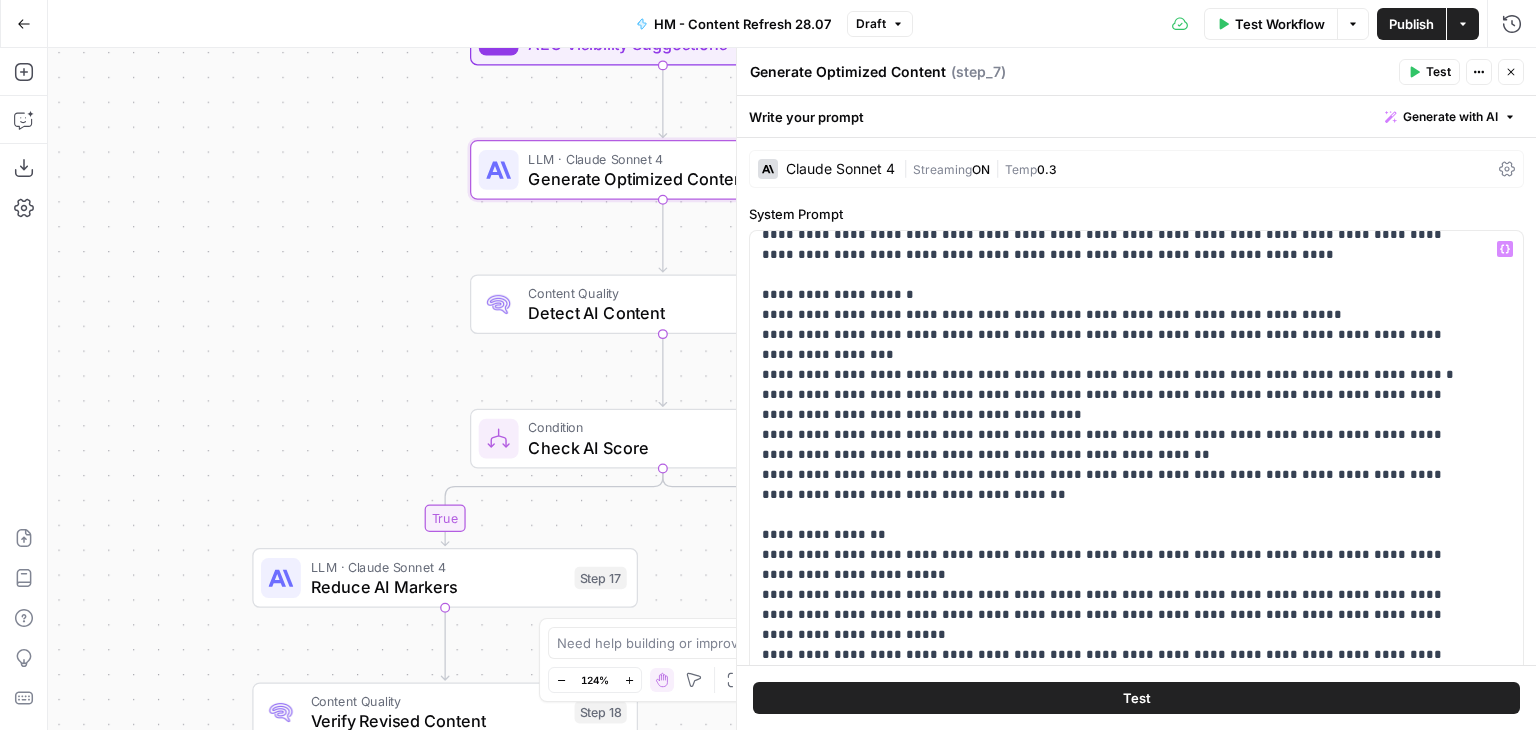 scroll, scrollTop: 100, scrollLeft: 0, axis: vertical 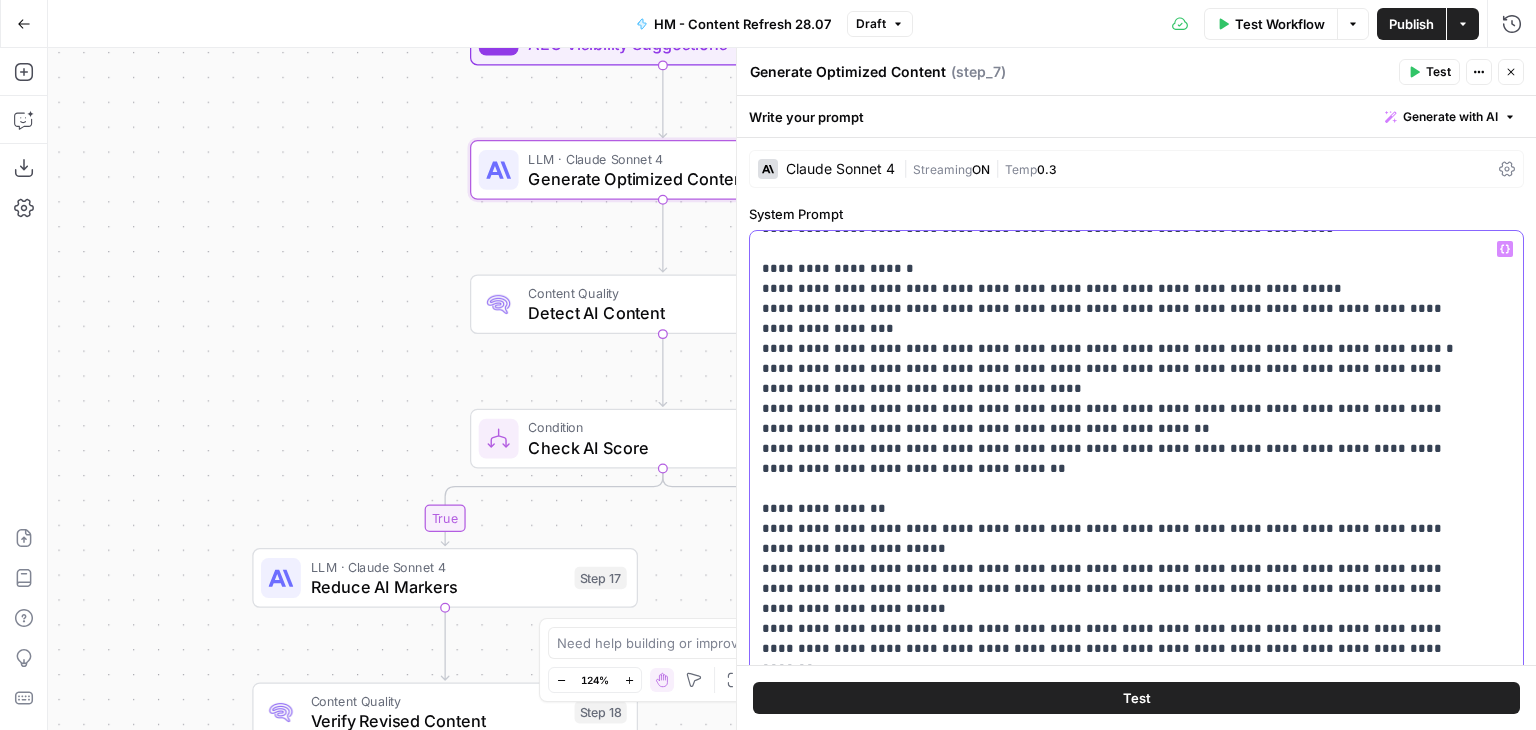drag, startPoint x: 755, startPoint y: 247, endPoint x: 932, endPoint y: 434, distance: 257.48398 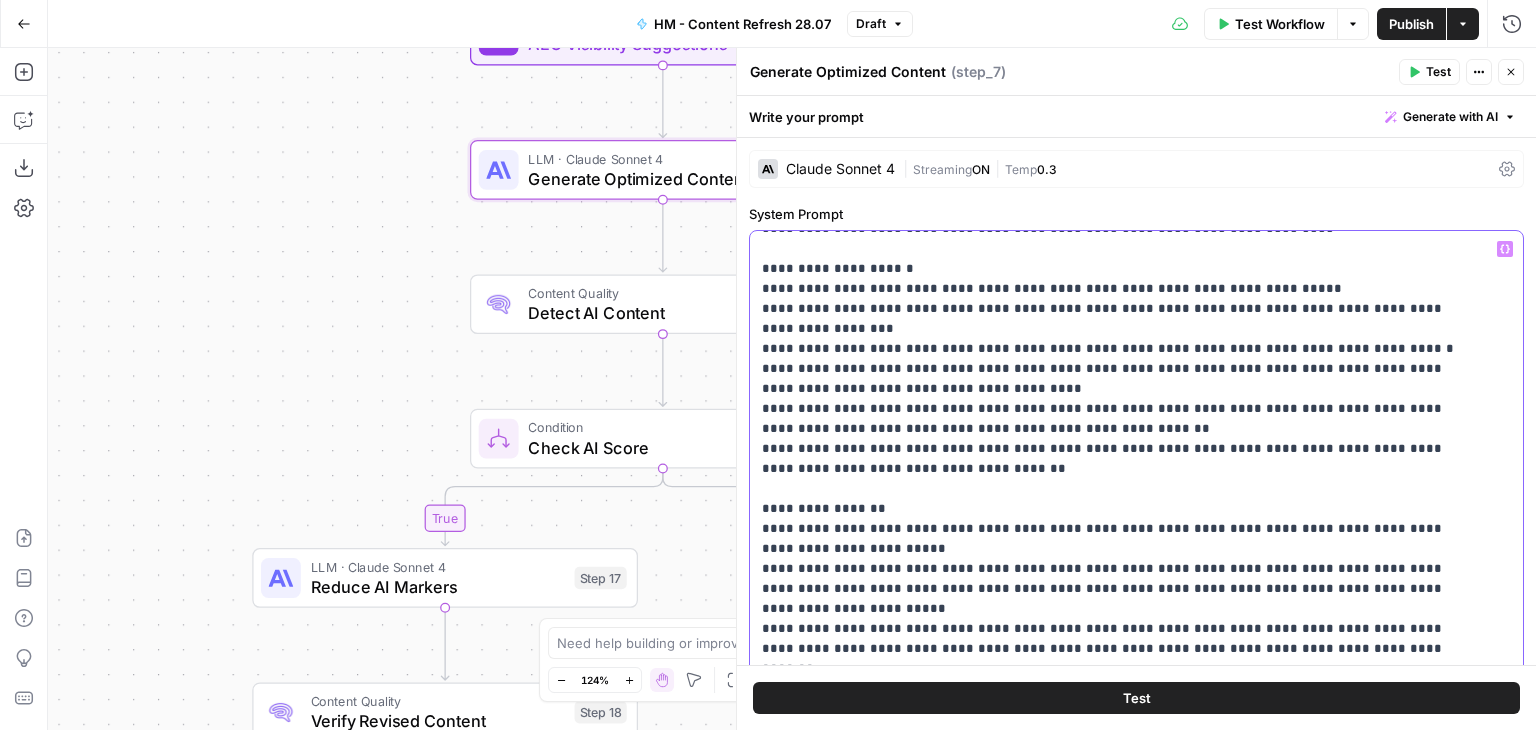 click on "**********" at bounding box center (1129, 638) 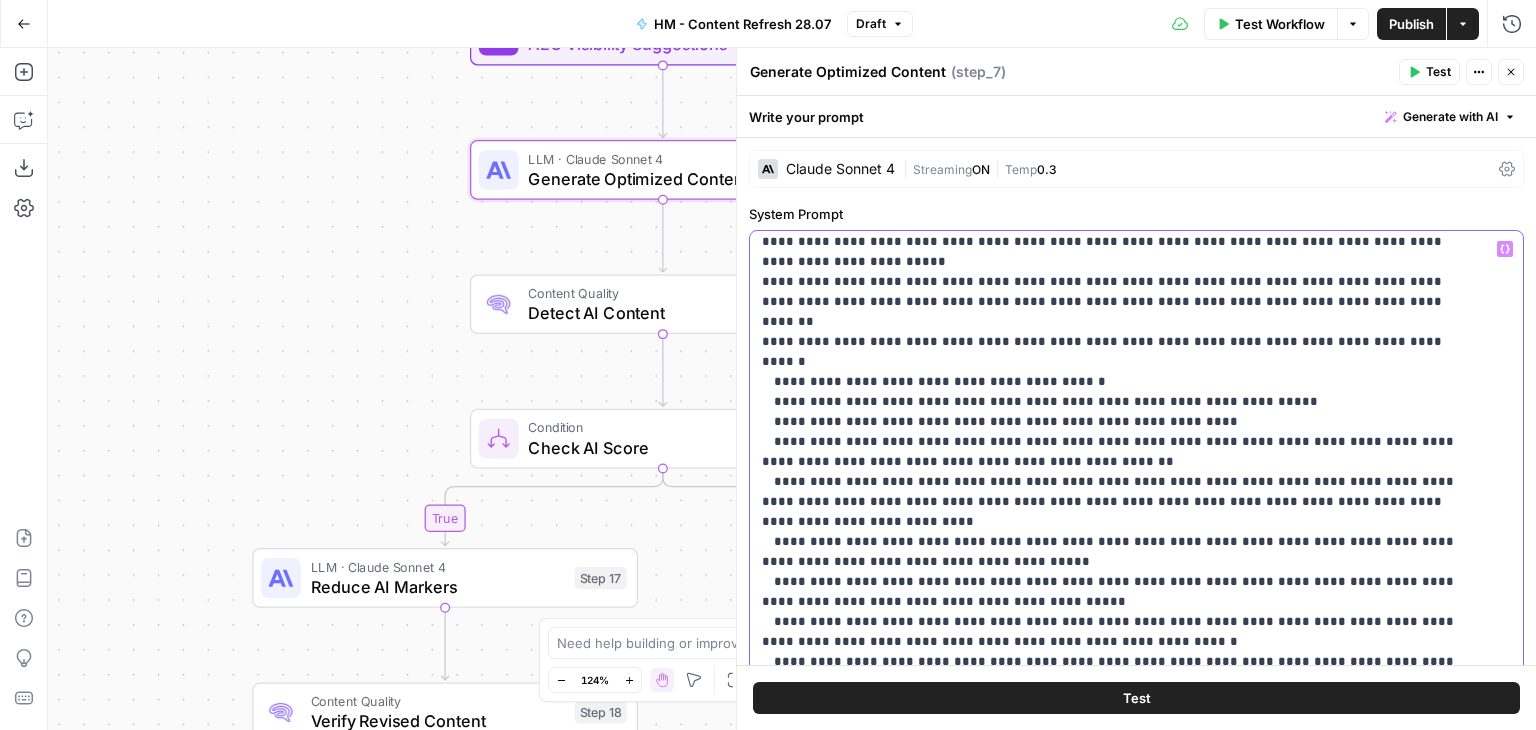 scroll, scrollTop: 481, scrollLeft: 0, axis: vertical 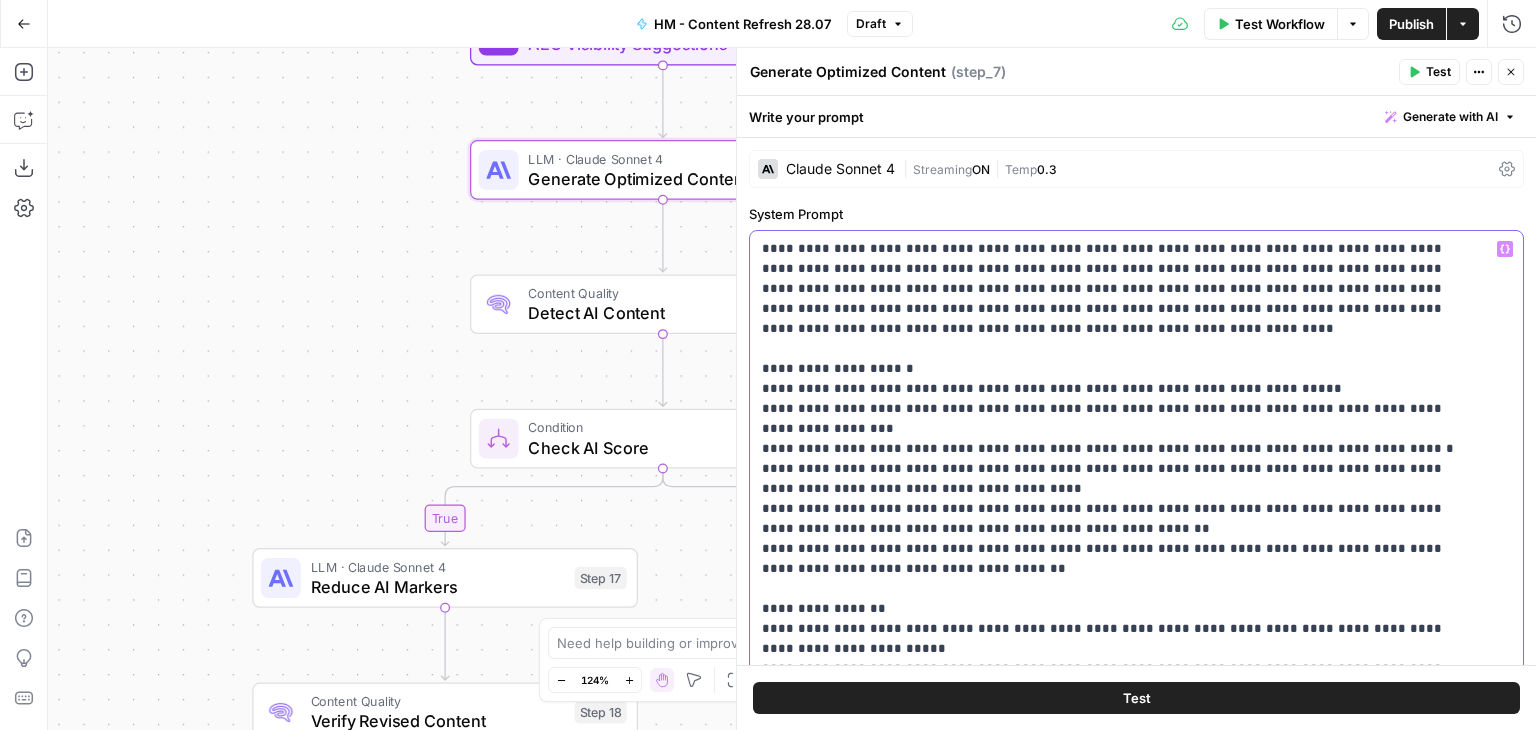click on "**********" at bounding box center [1121, 879] 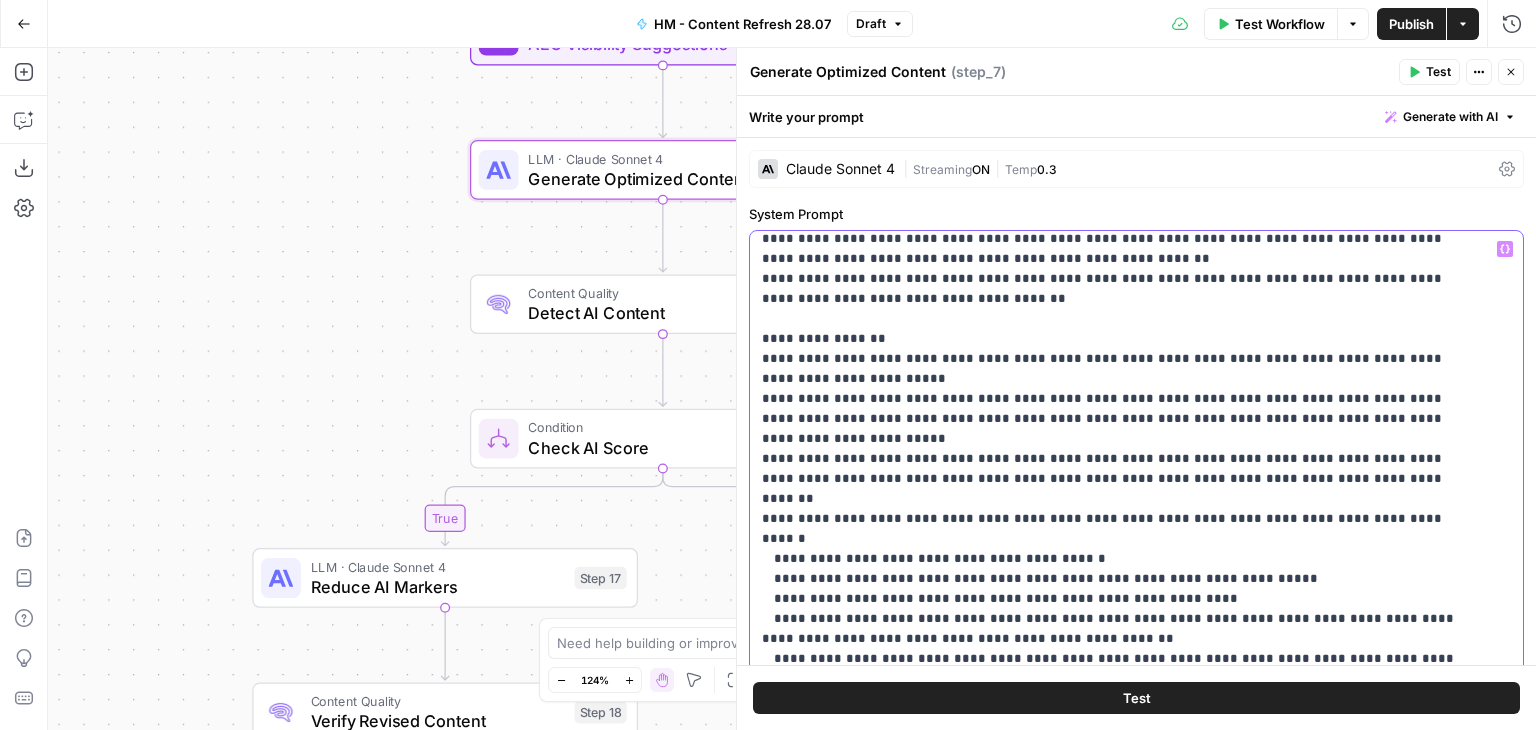 scroll, scrollTop: 300, scrollLeft: 0, axis: vertical 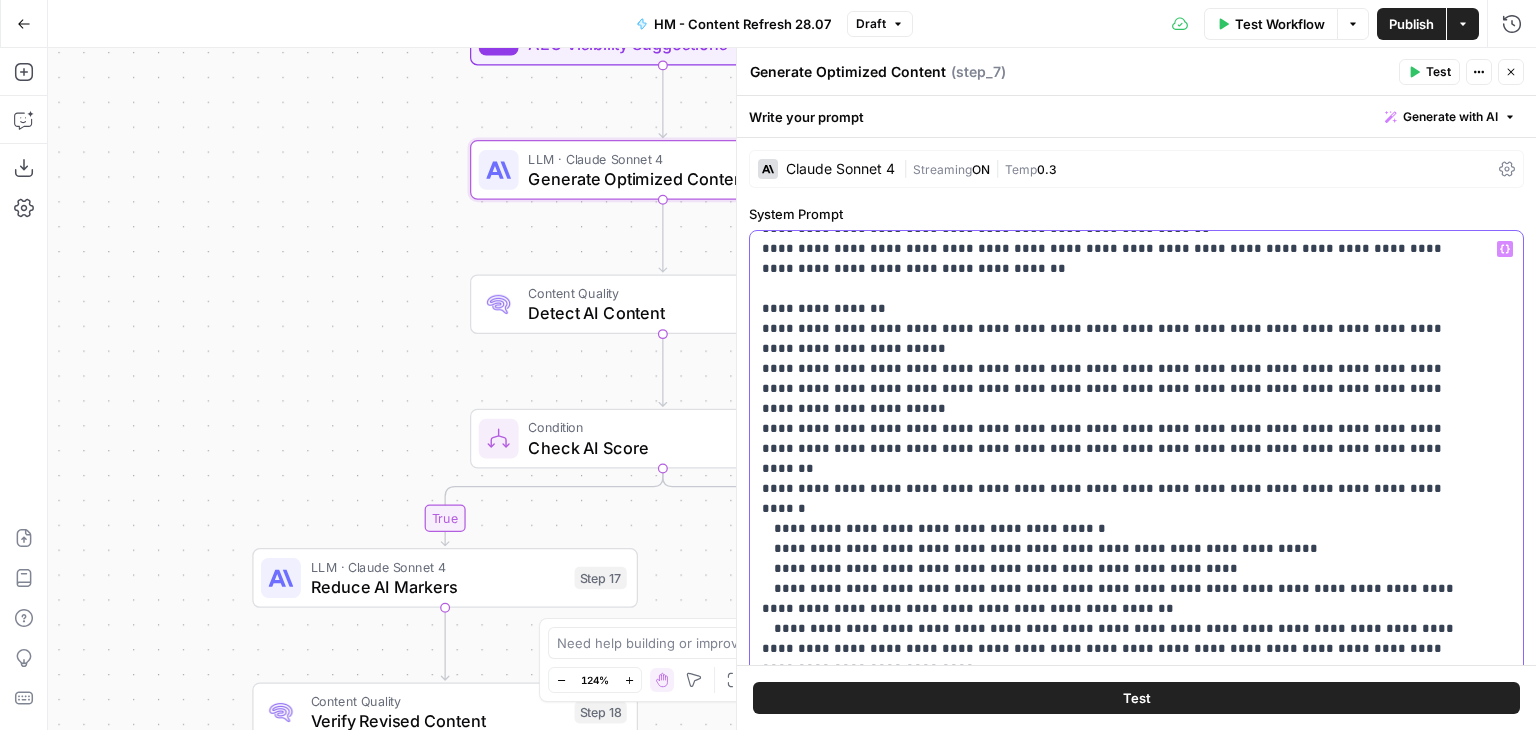 drag, startPoint x: 778, startPoint y: 407, endPoint x: 1268, endPoint y: 418, distance: 490.12344 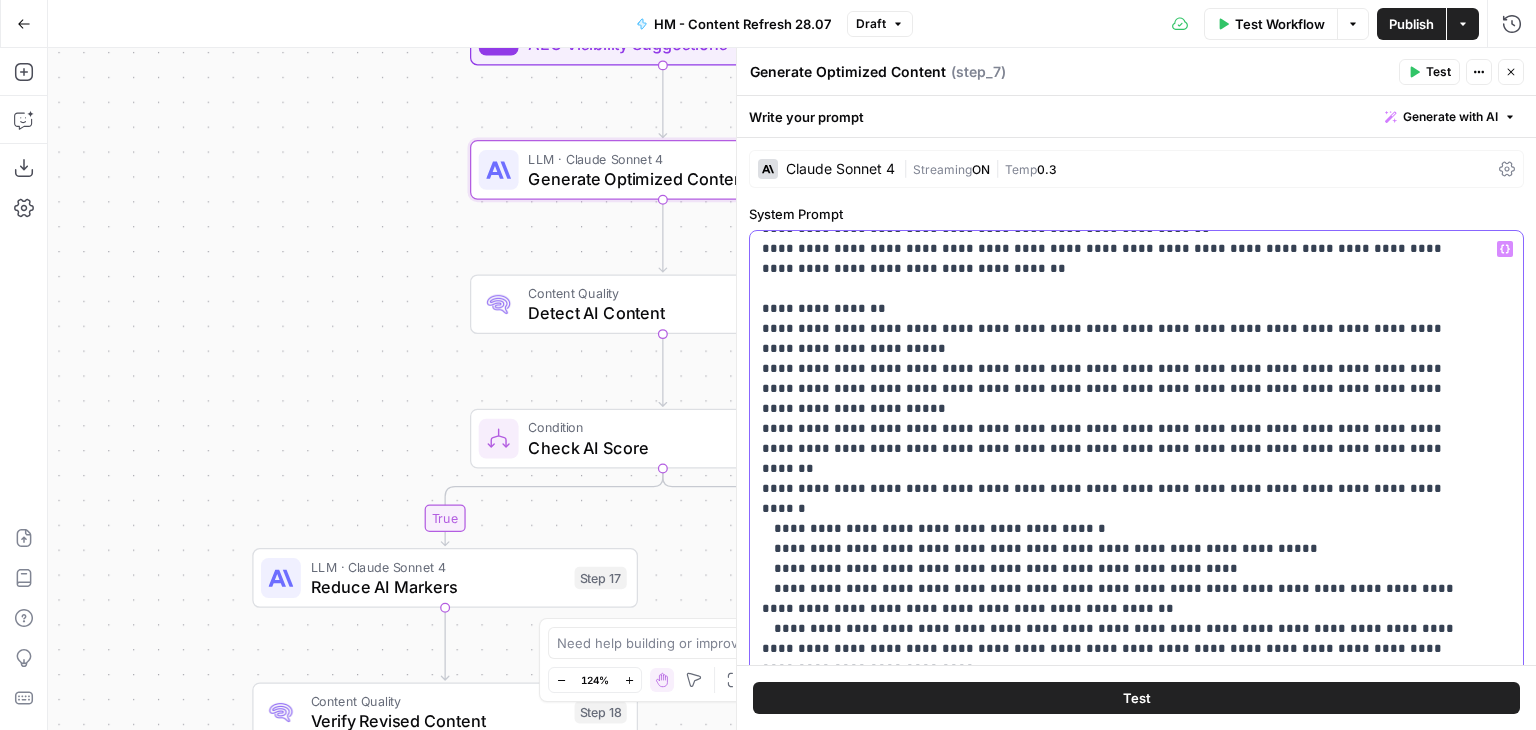click on "**********" at bounding box center [1121, 579] 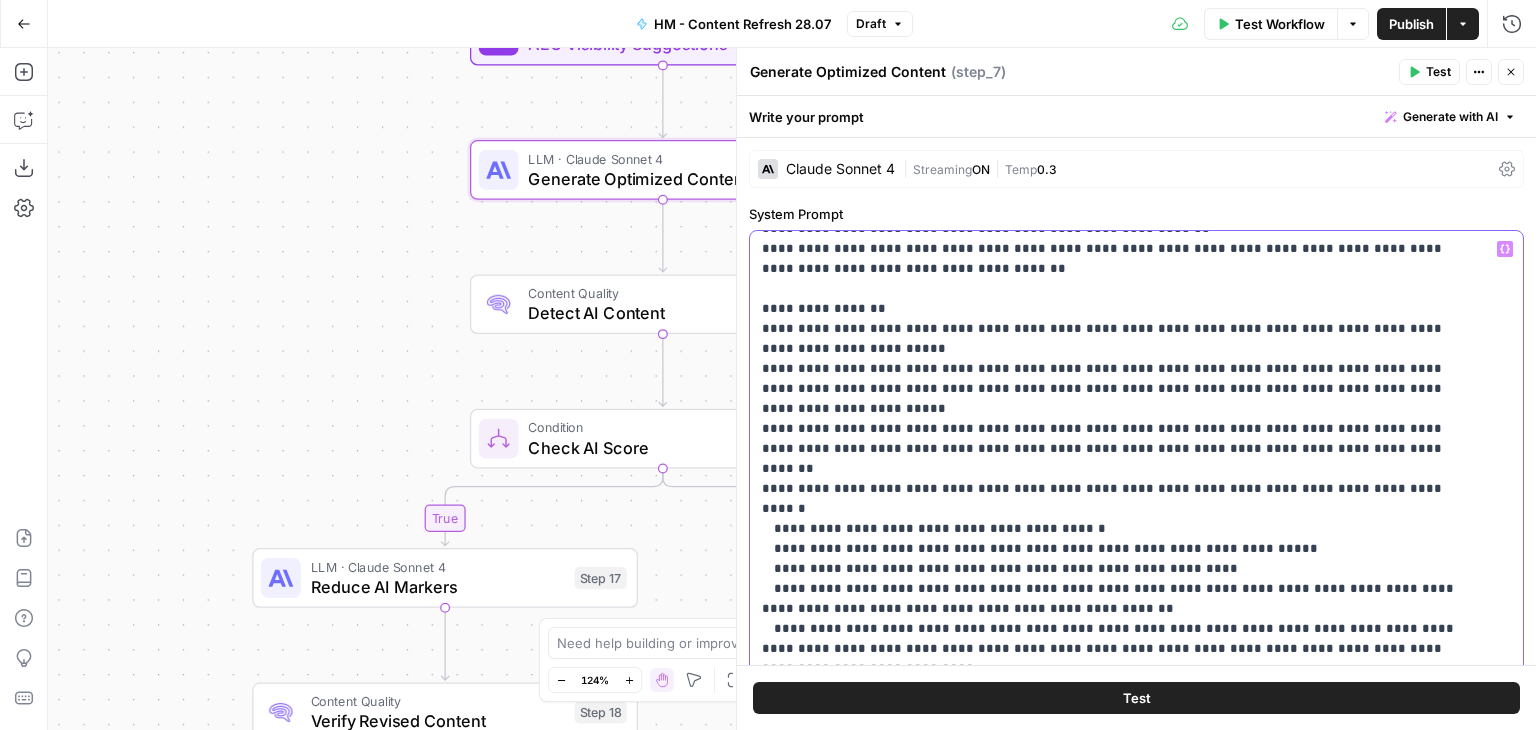 drag, startPoint x: 770, startPoint y: 470, endPoint x: 1207, endPoint y: 466, distance: 437.0183 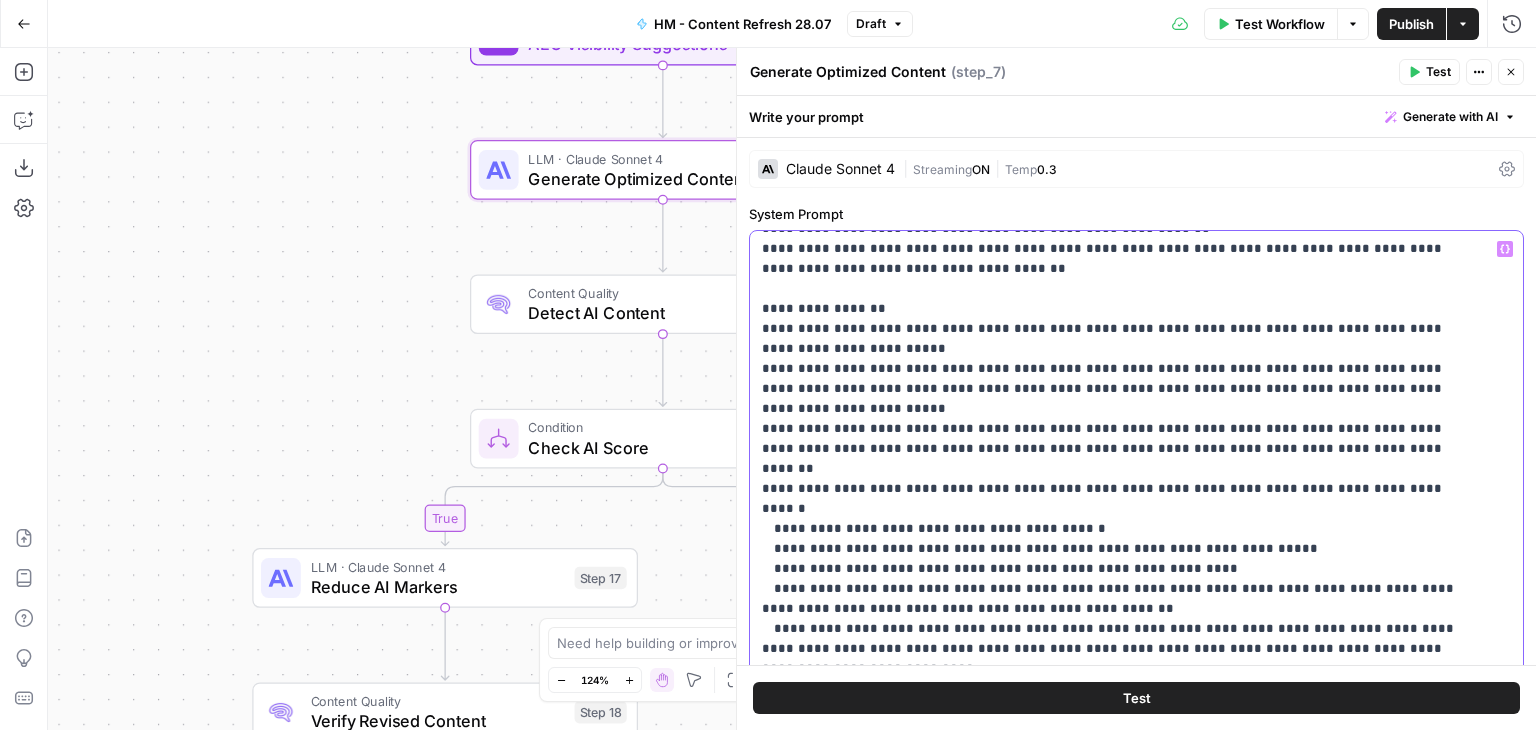 click on "**********" at bounding box center (1121, 579) 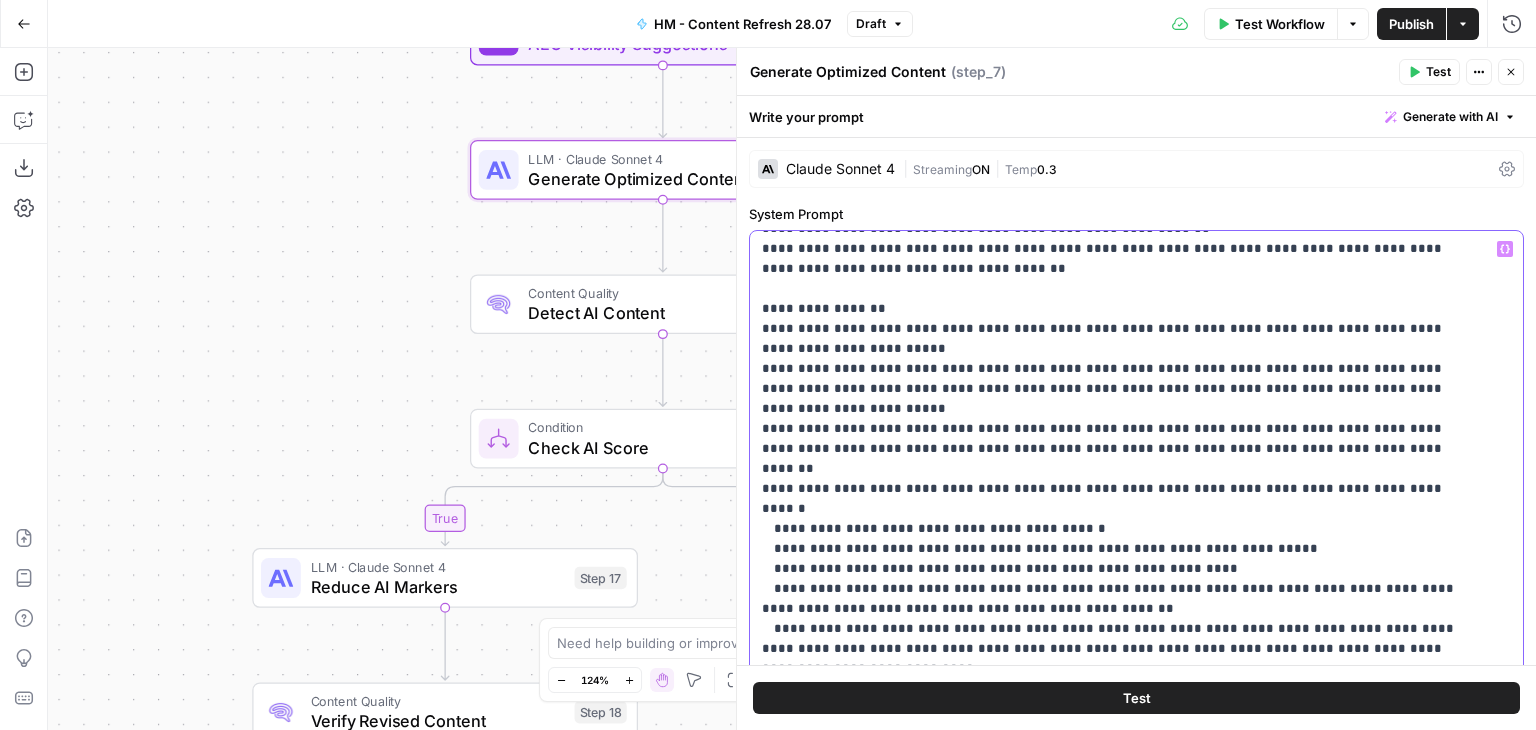drag, startPoint x: 765, startPoint y: 485, endPoint x: 970, endPoint y: 481, distance: 205.03902 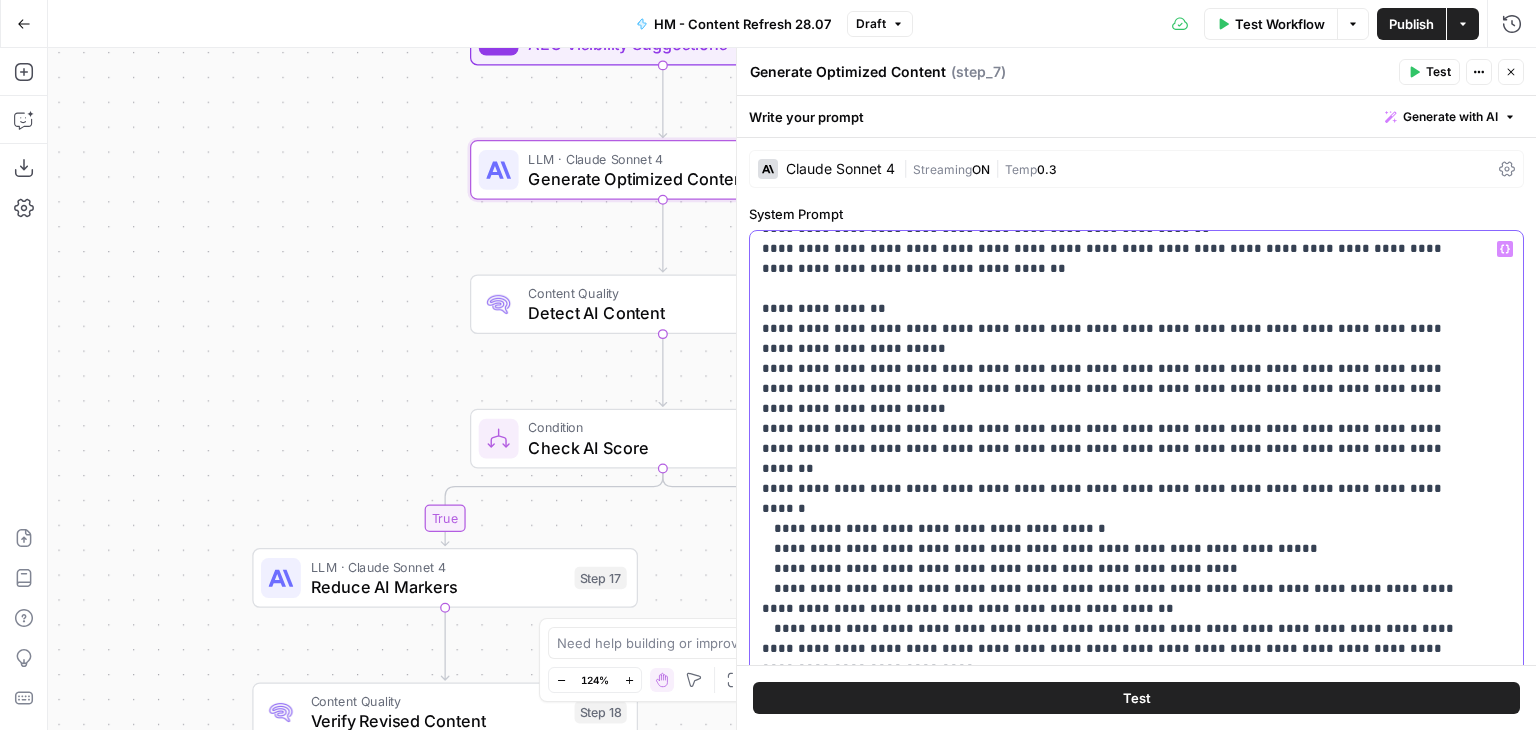 click on "**********" at bounding box center [1121, 579] 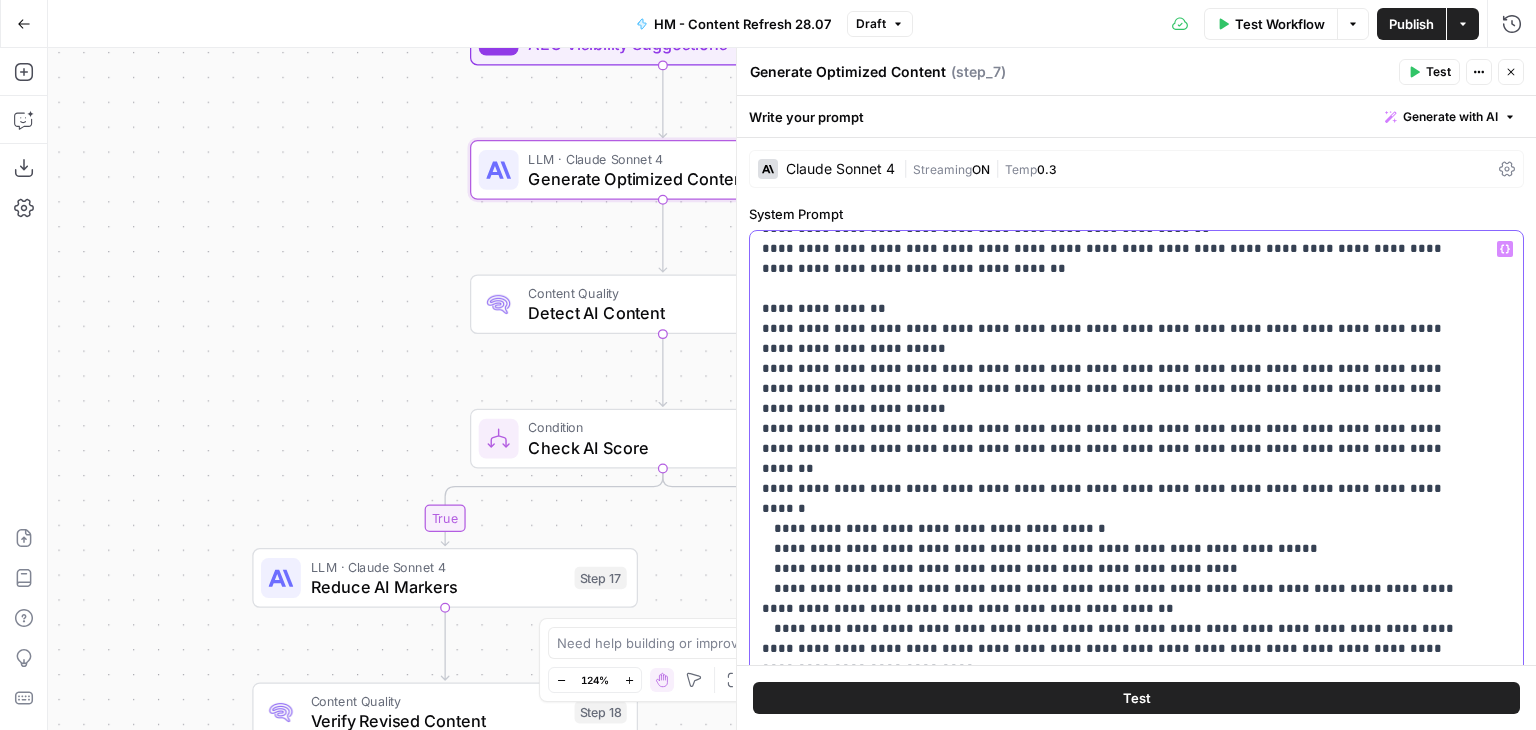 click on "**********" at bounding box center (1129, 638) 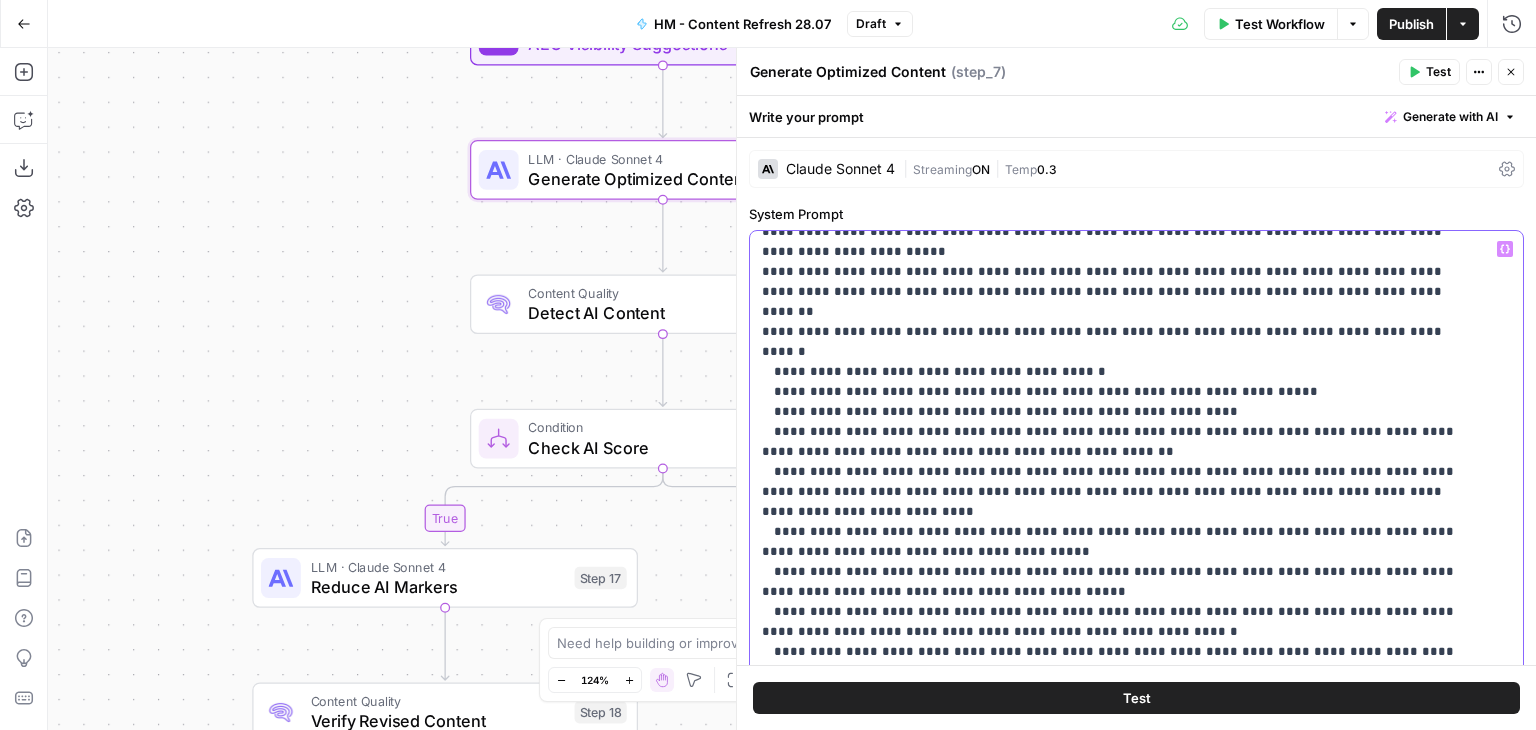 scroll, scrollTop: 481, scrollLeft: 0, axis: vertical 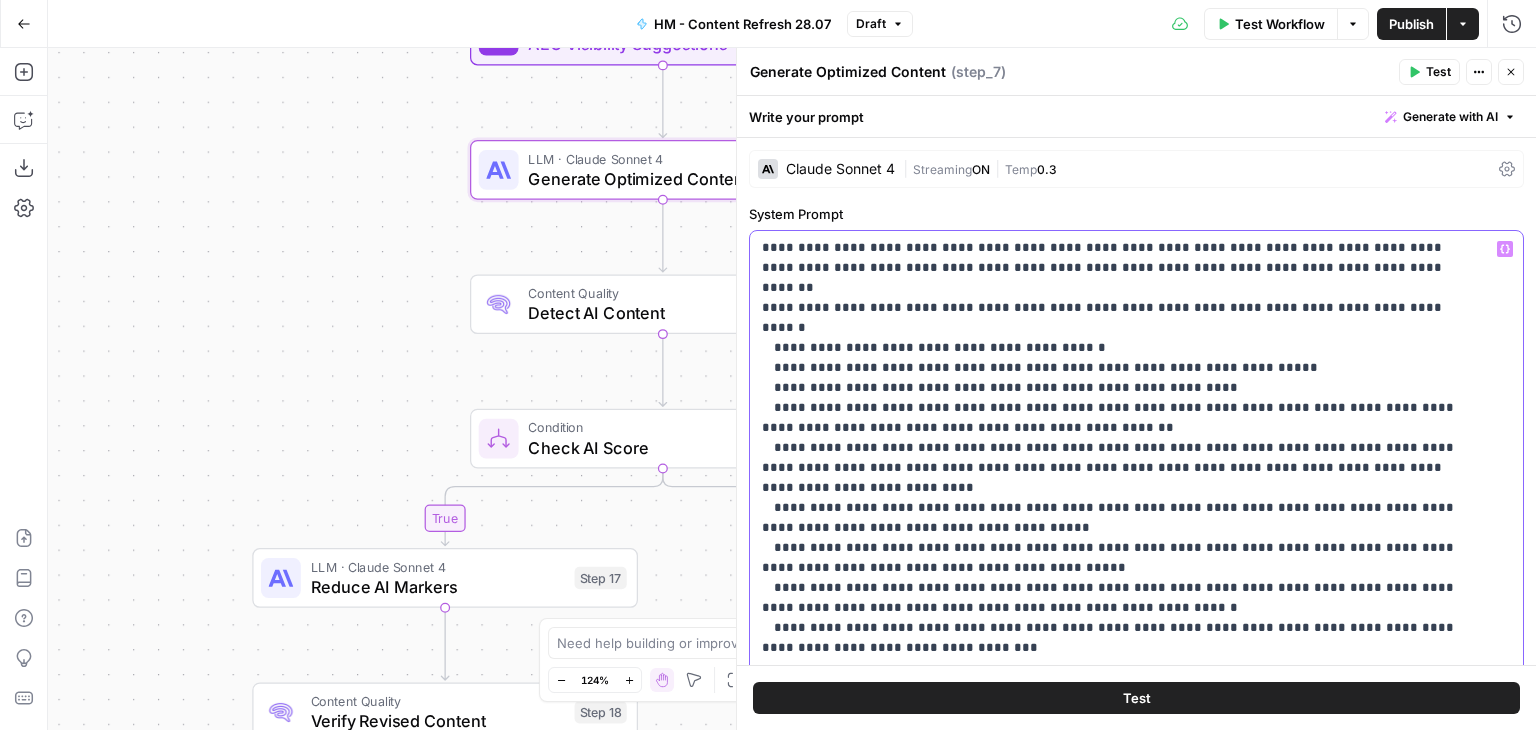 drag, startPoint x: 760, startPoint y: 424, endPoint x: 1080, endPoint y: 529, distance: 336.7863 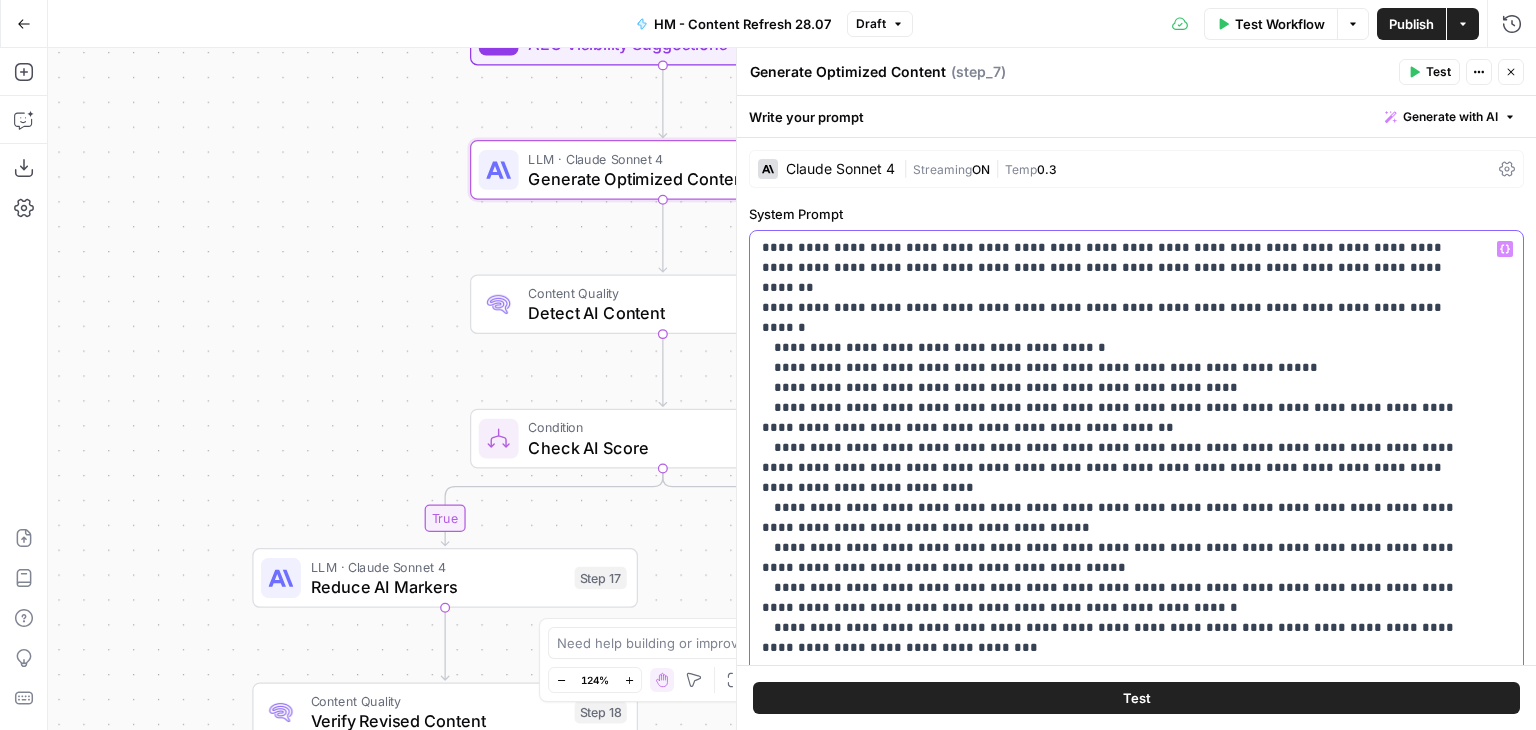 click on "**********" at bounding box center (1129, 638) 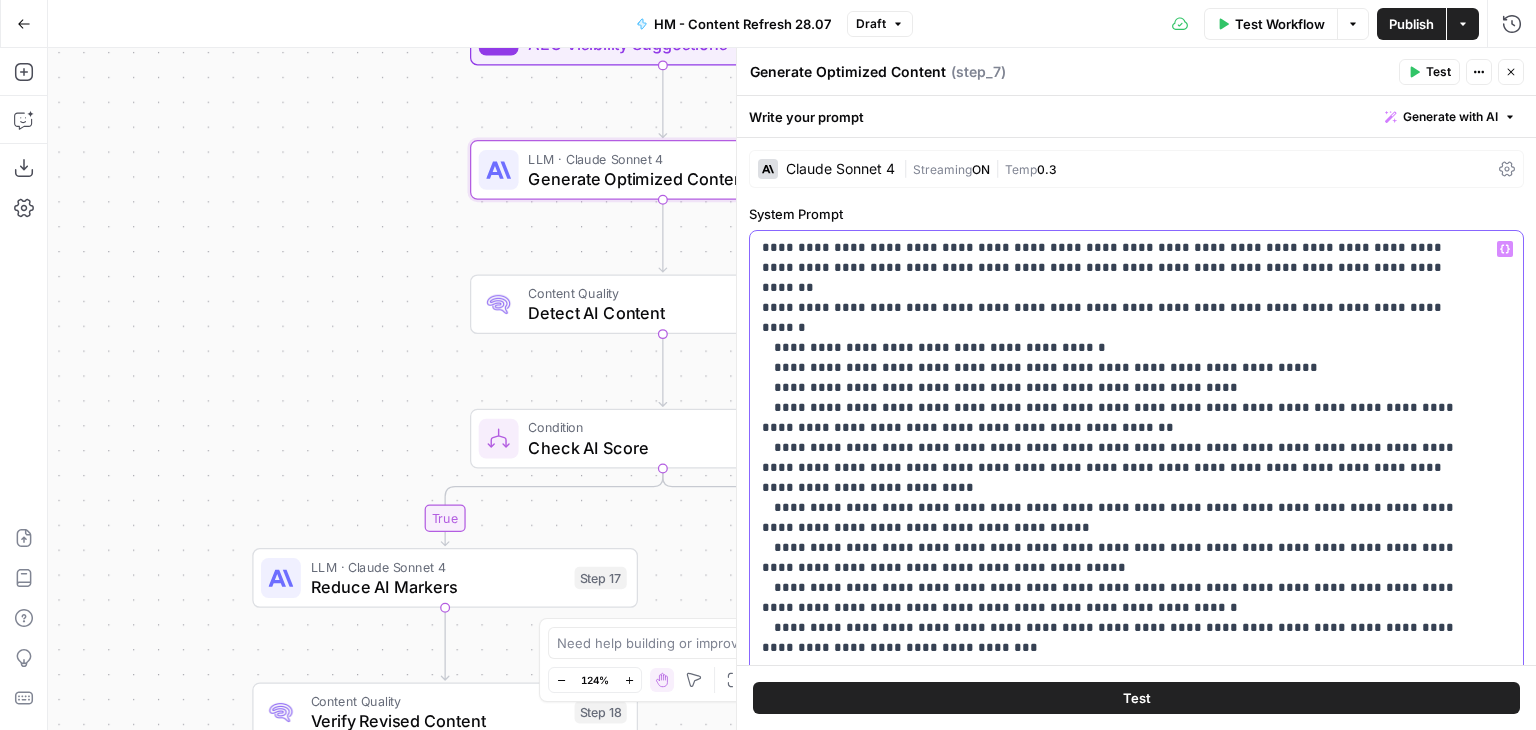 copy on "**********" 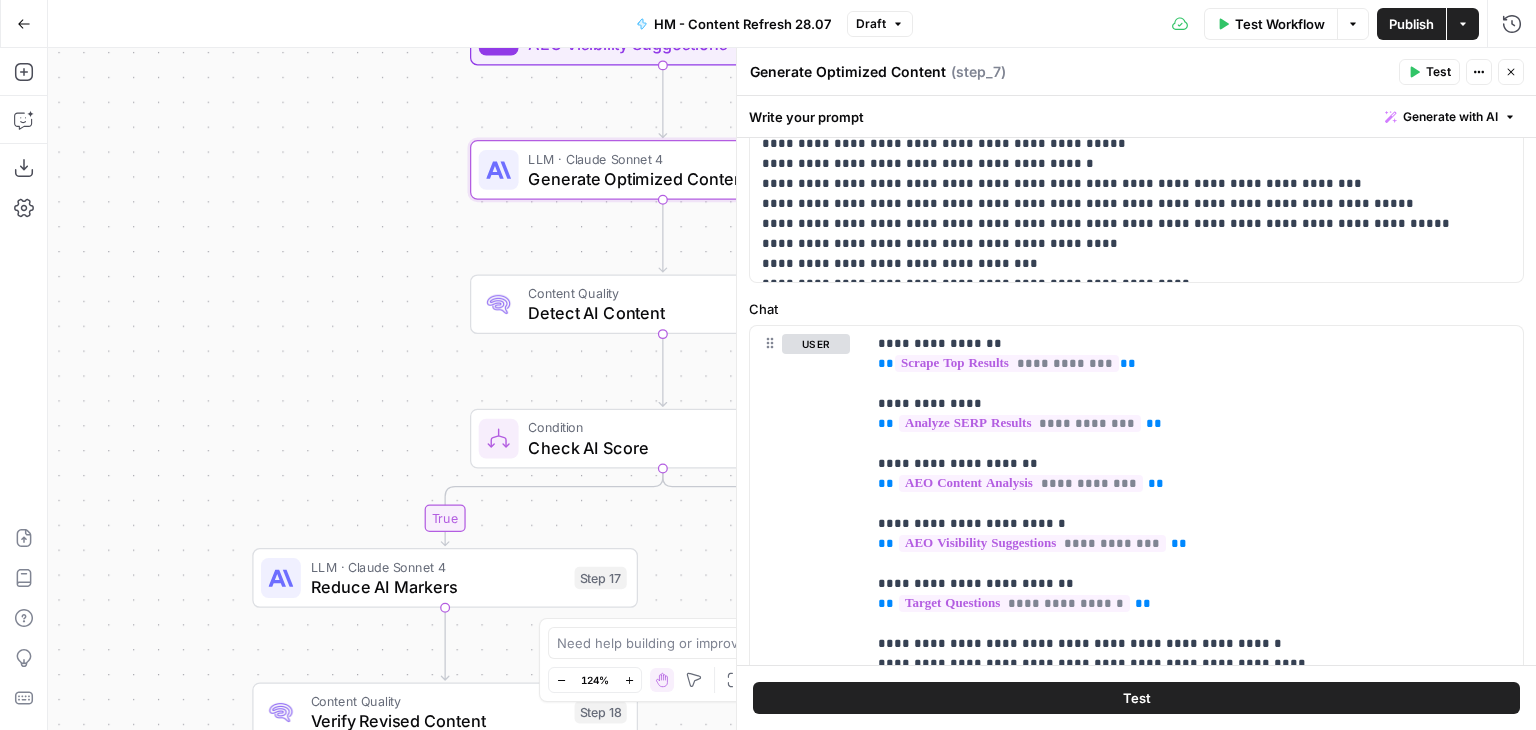 scroll, scrollTop: 800, scrollLeft: 0, axis: vertical 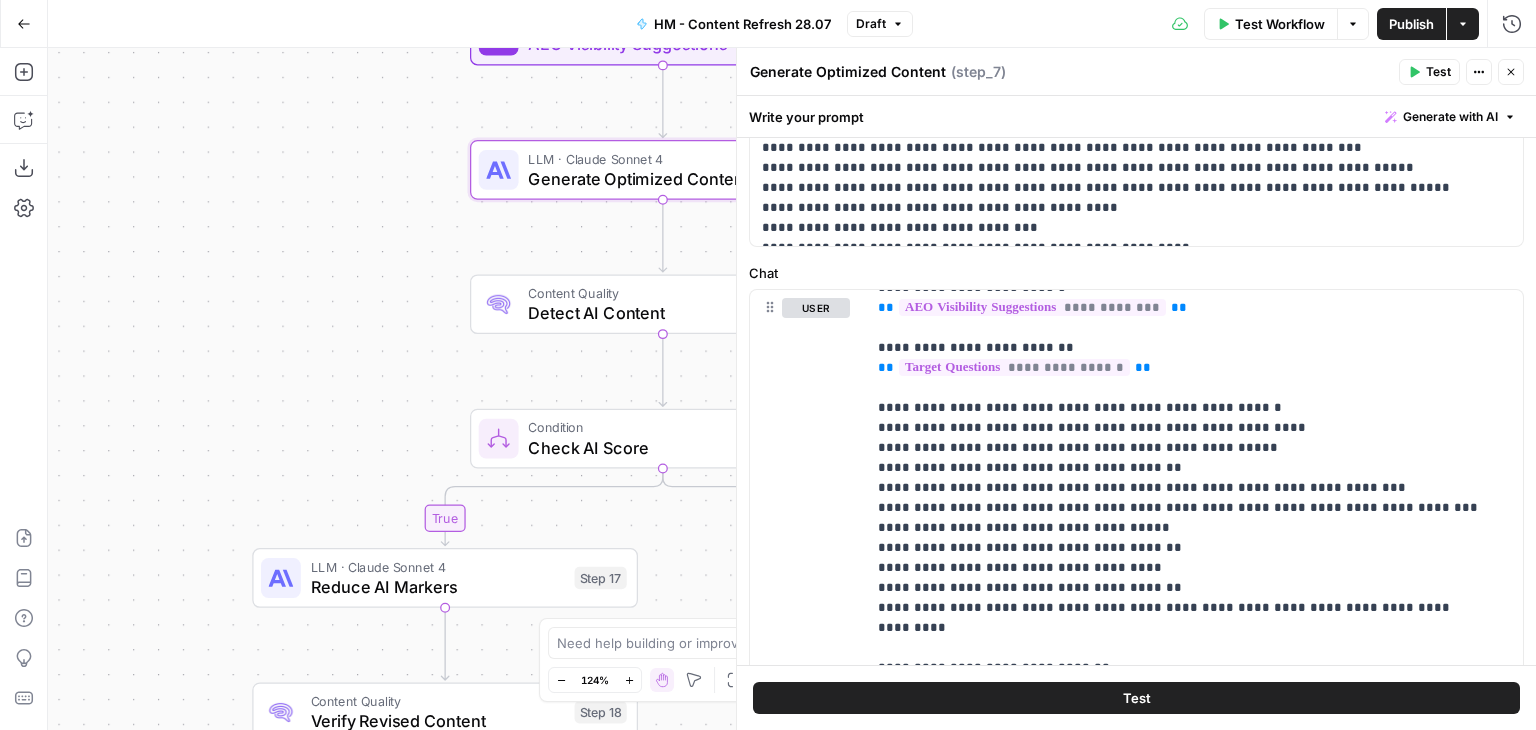 click 